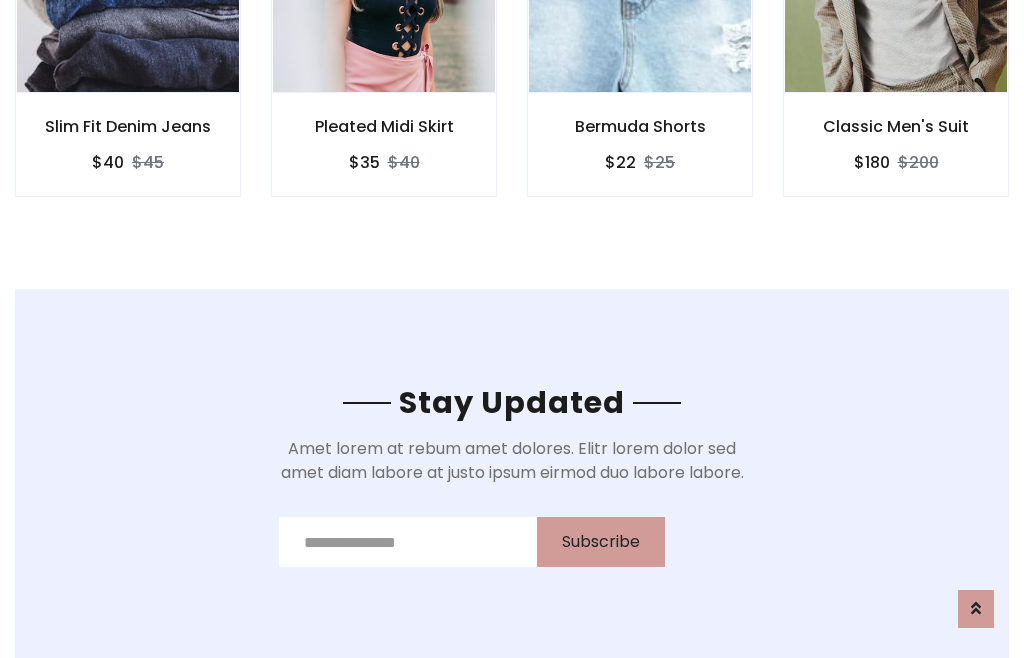 scroll, scrollTop: 3012, scrollLeft: 0, axis: vertical 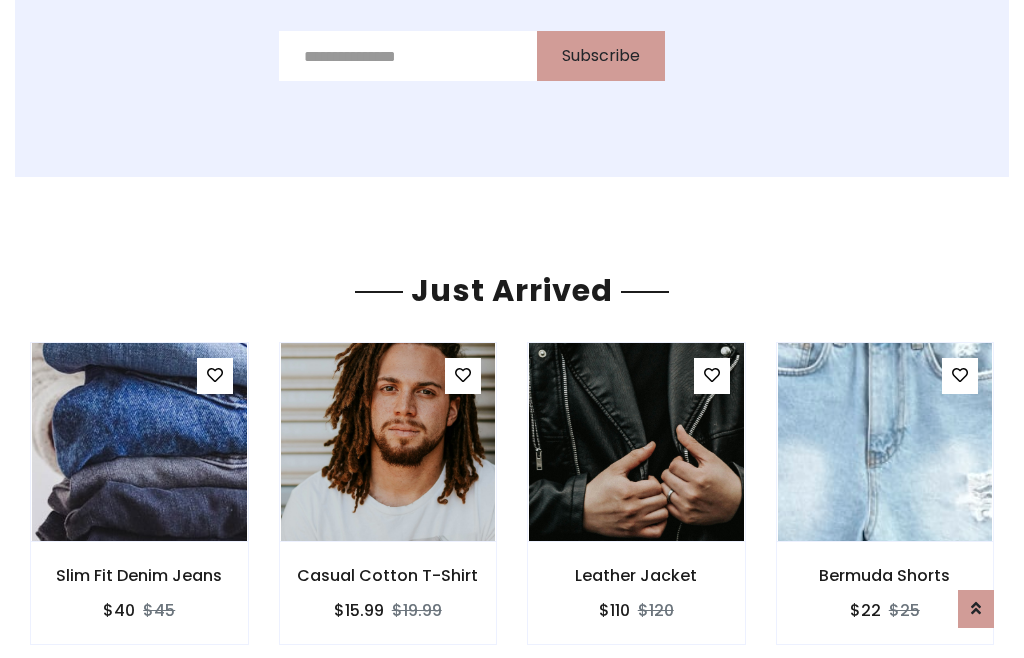 click on "Bermuda Shorts
$22
$25" at bounding box center [640, -428] 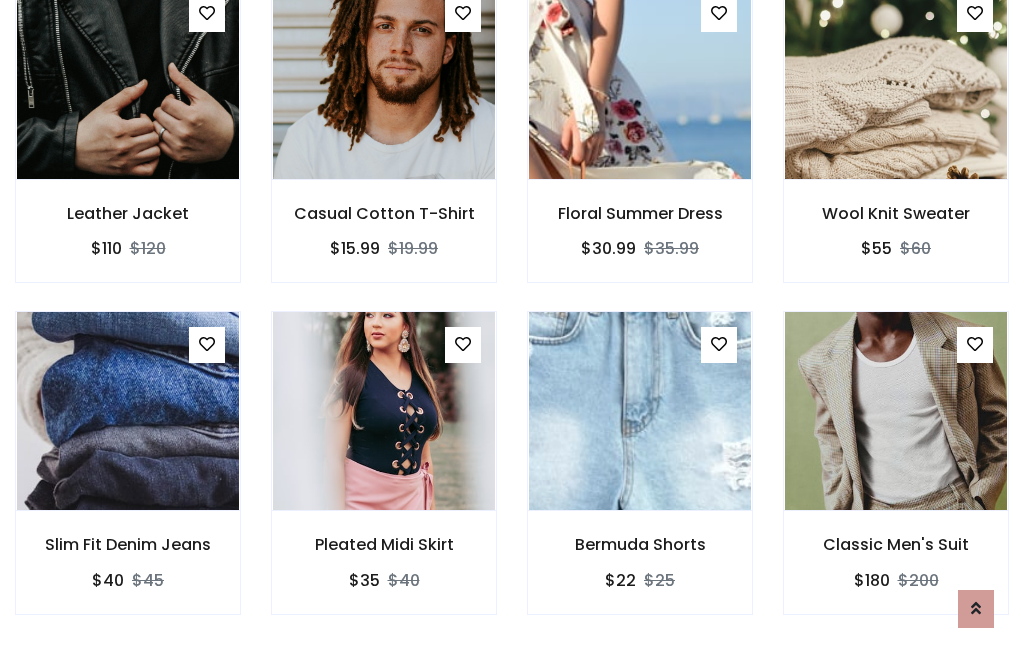 click on "Bermuda Shorts
$22
$25" at bounding box center [640, 476] 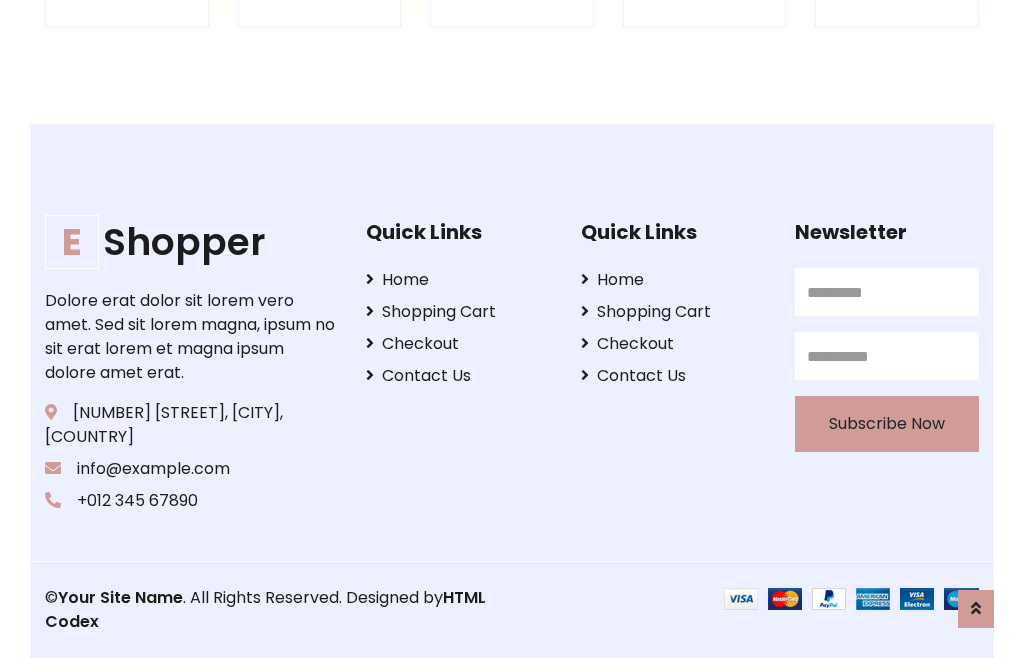 scroll, scrollTop: 3807, scrollLeft: 0, axis: vertical 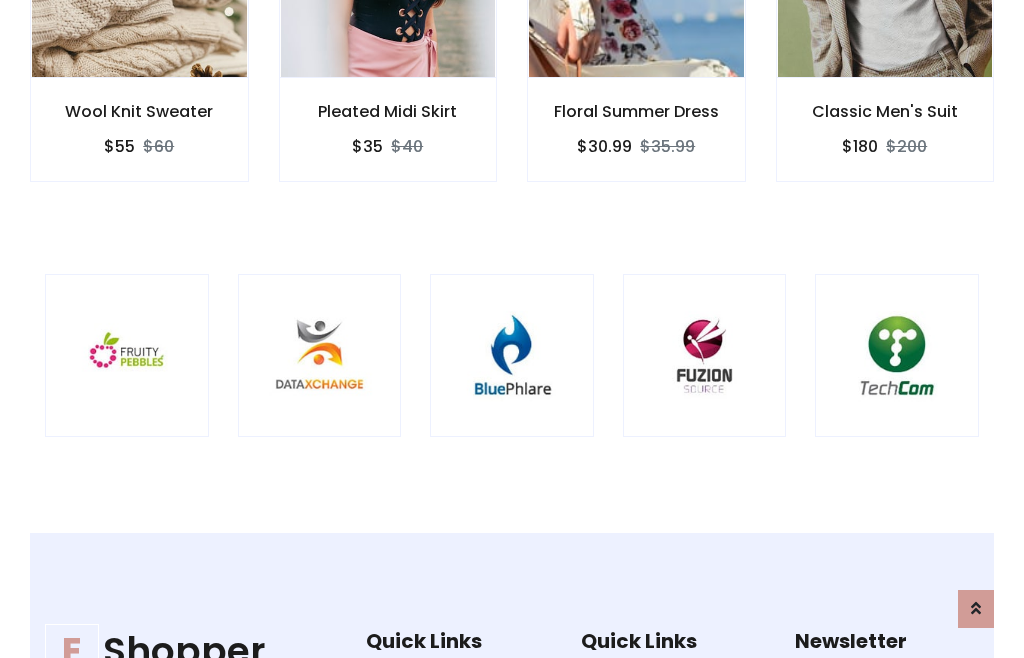 click at bounding box center [512, 356] 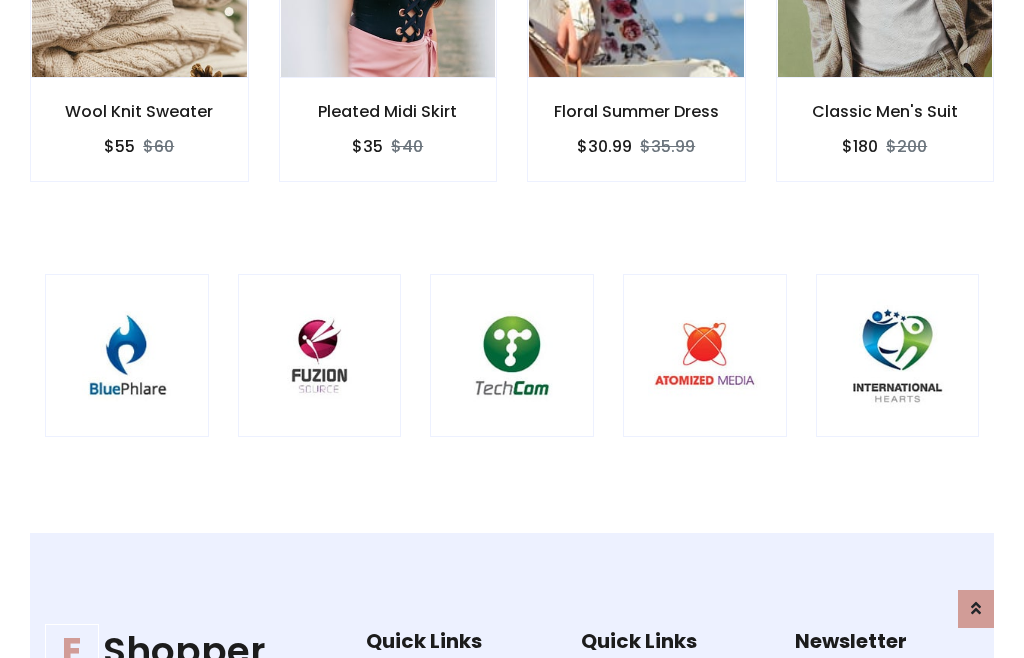 click at bounding box center [512, 356] 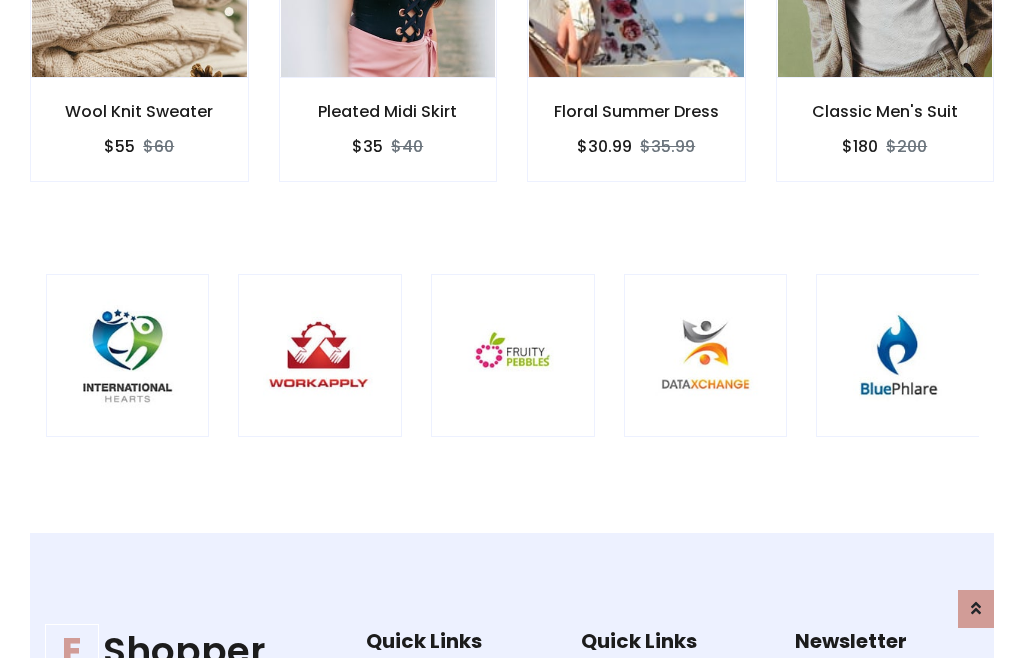 click at bounding box center [513, 356] 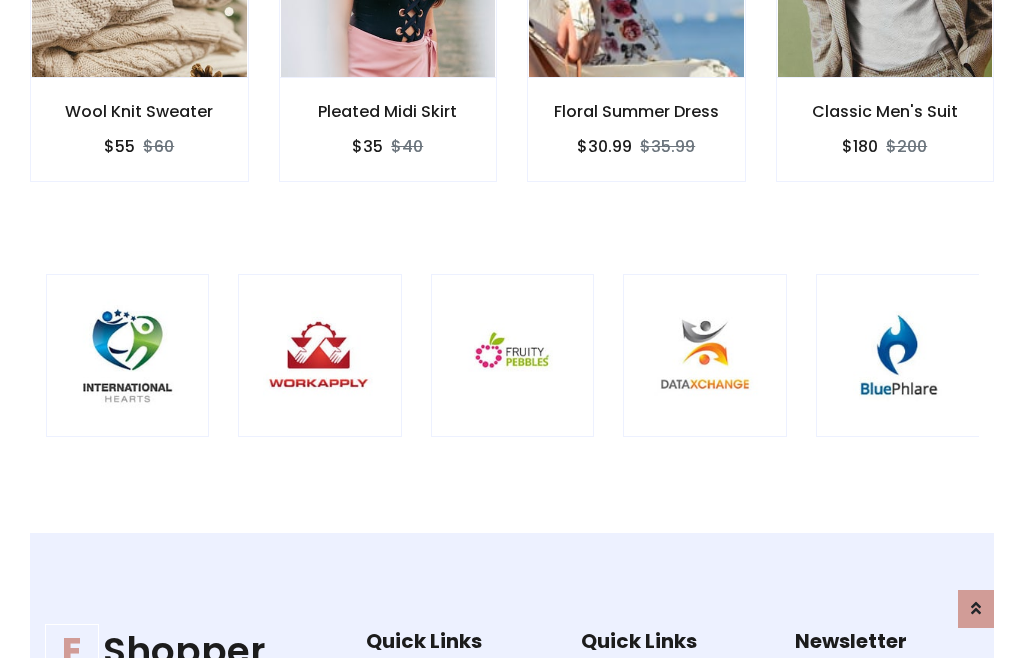 scroll, scrollTop: 0, scrollLeft: 0, axis: both 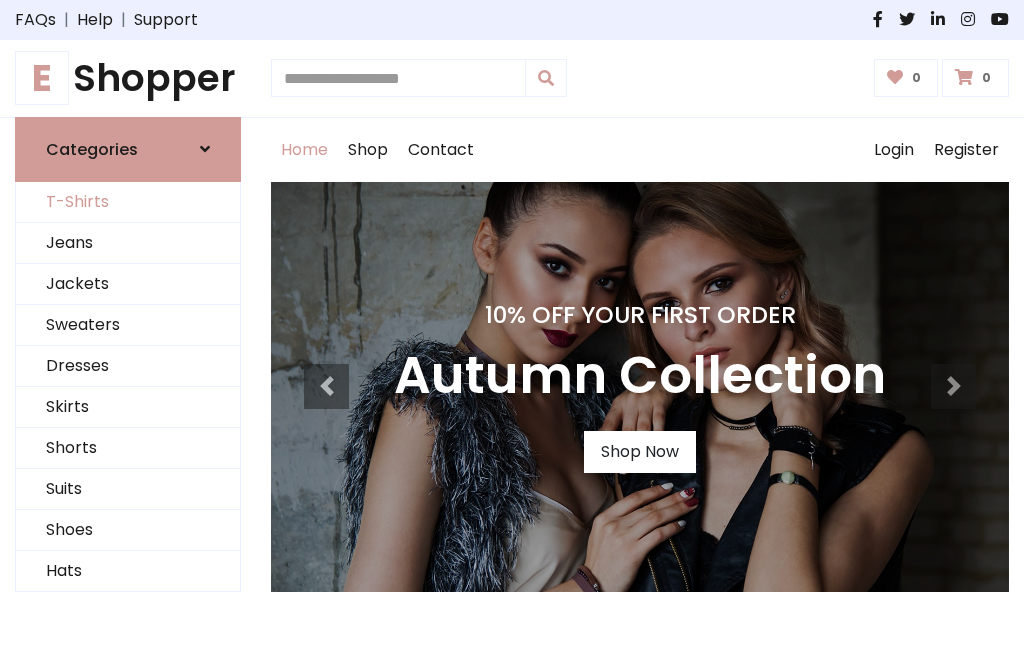 click on "T-Shirts" at bounding box center (128, 202) 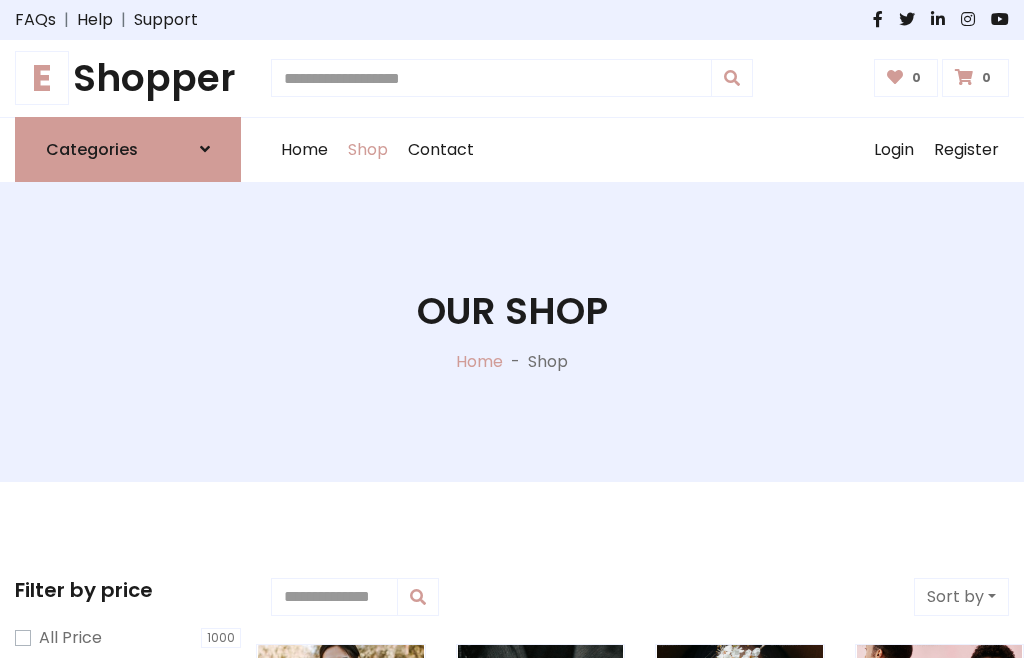 scroll, scrollTop: 802, scrollLeft: 0, axis: vertical 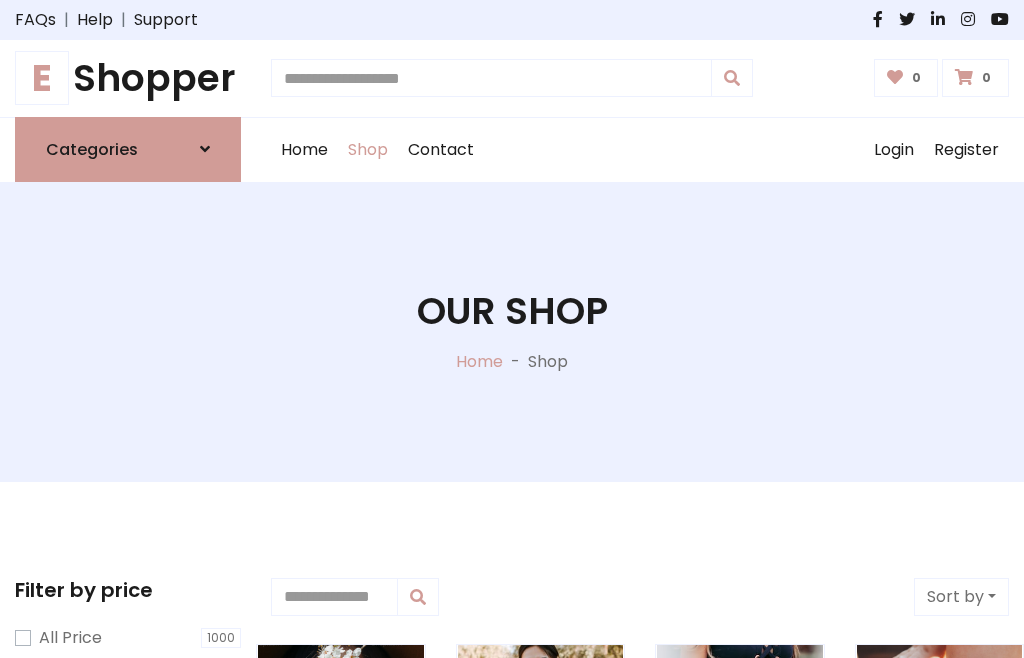 click on "E Shopper" at bounding box center (128, 78) 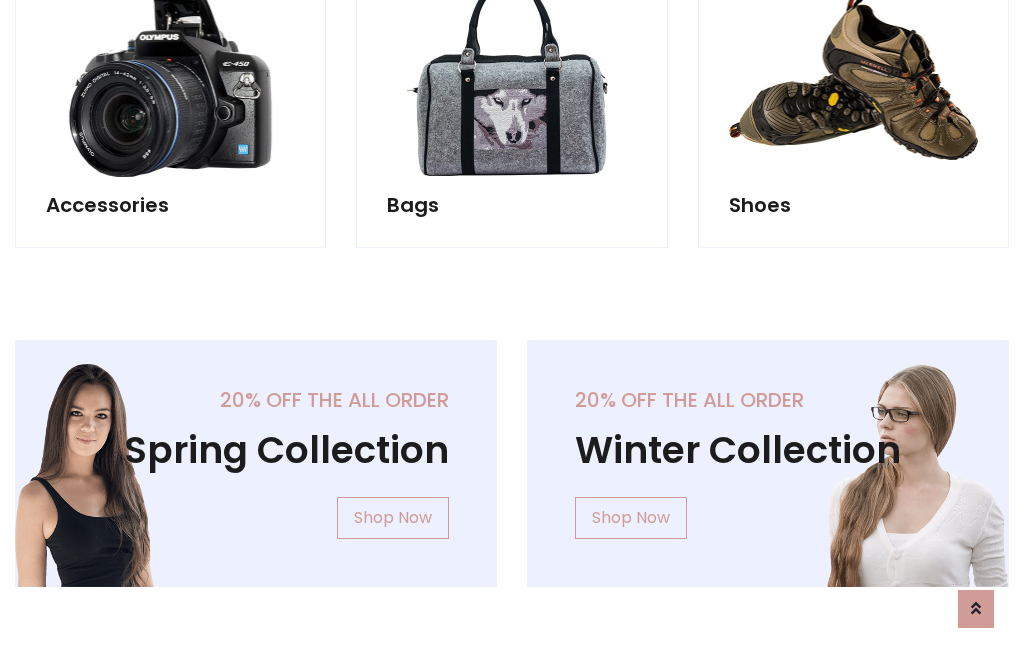 scroll, scrollTop: 1943, scrollLeft: 0, axis: vertical 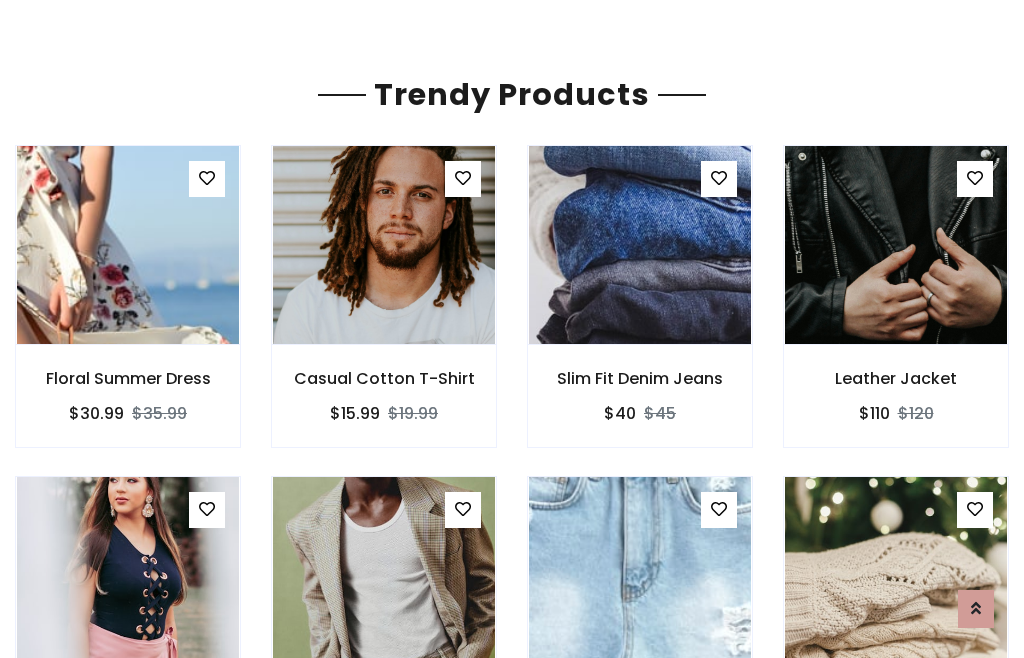 click on "Shop" at bounding box center (368, -1793) 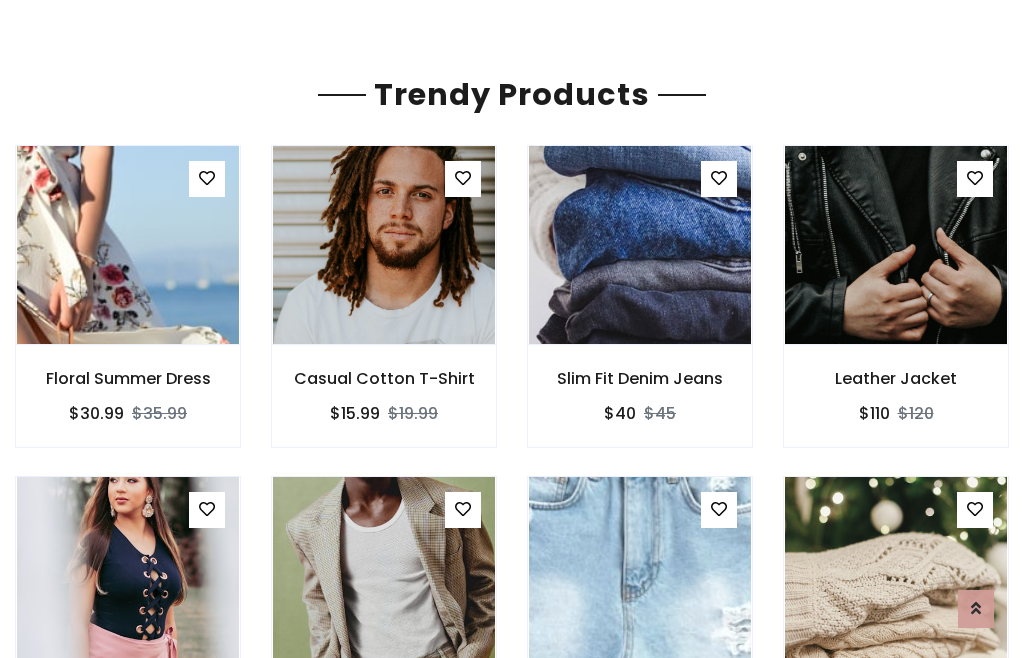 scroll, scrollTop: 0, scrollLeft: 0, axis: both 